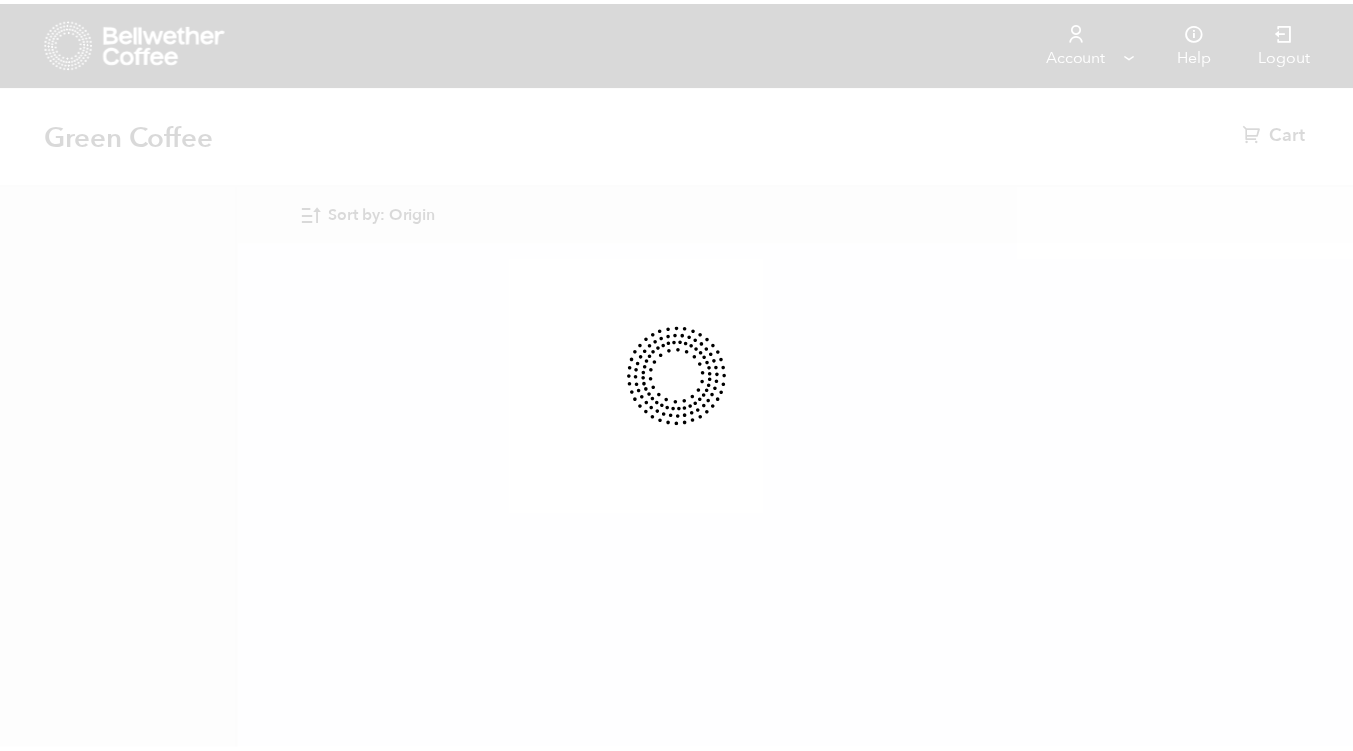 scroll, scrollTop: 0, scrollLeft: 0, axis: both 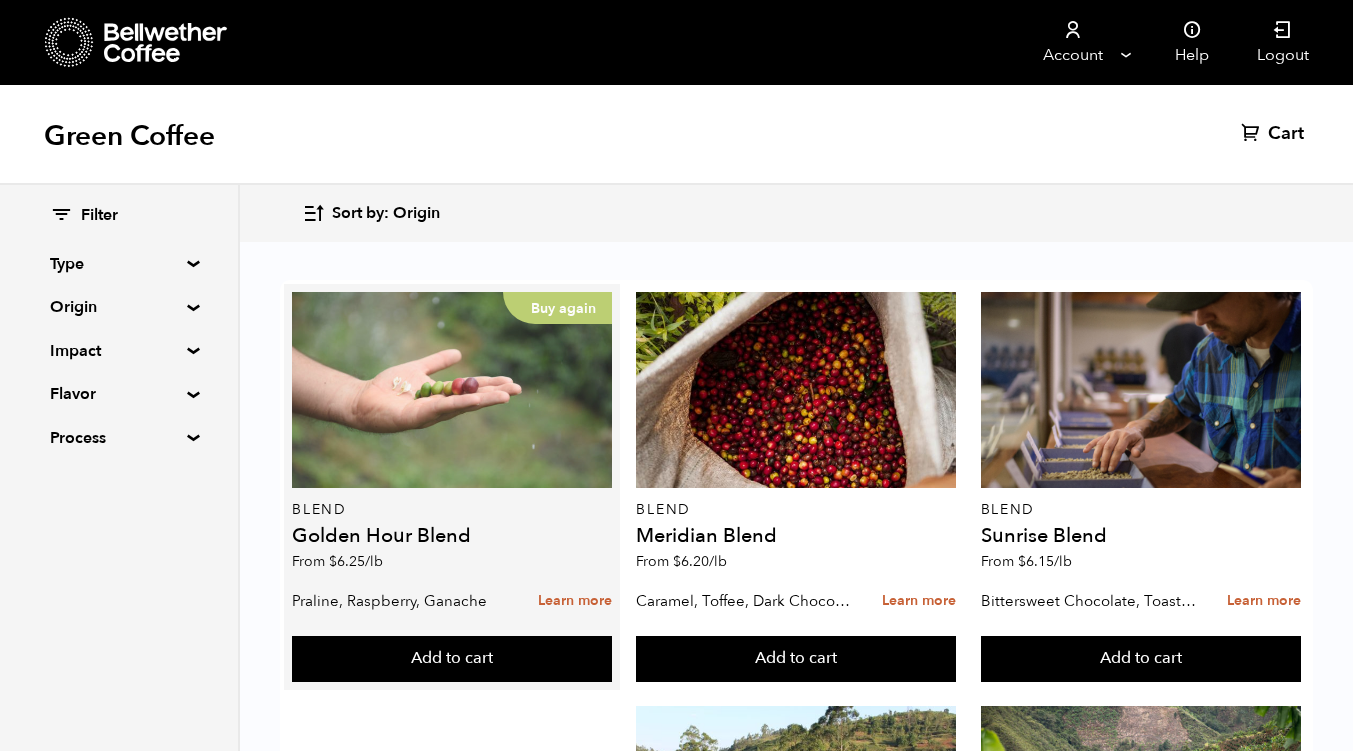 click on "Buy again" at bounding box center [452, 390] 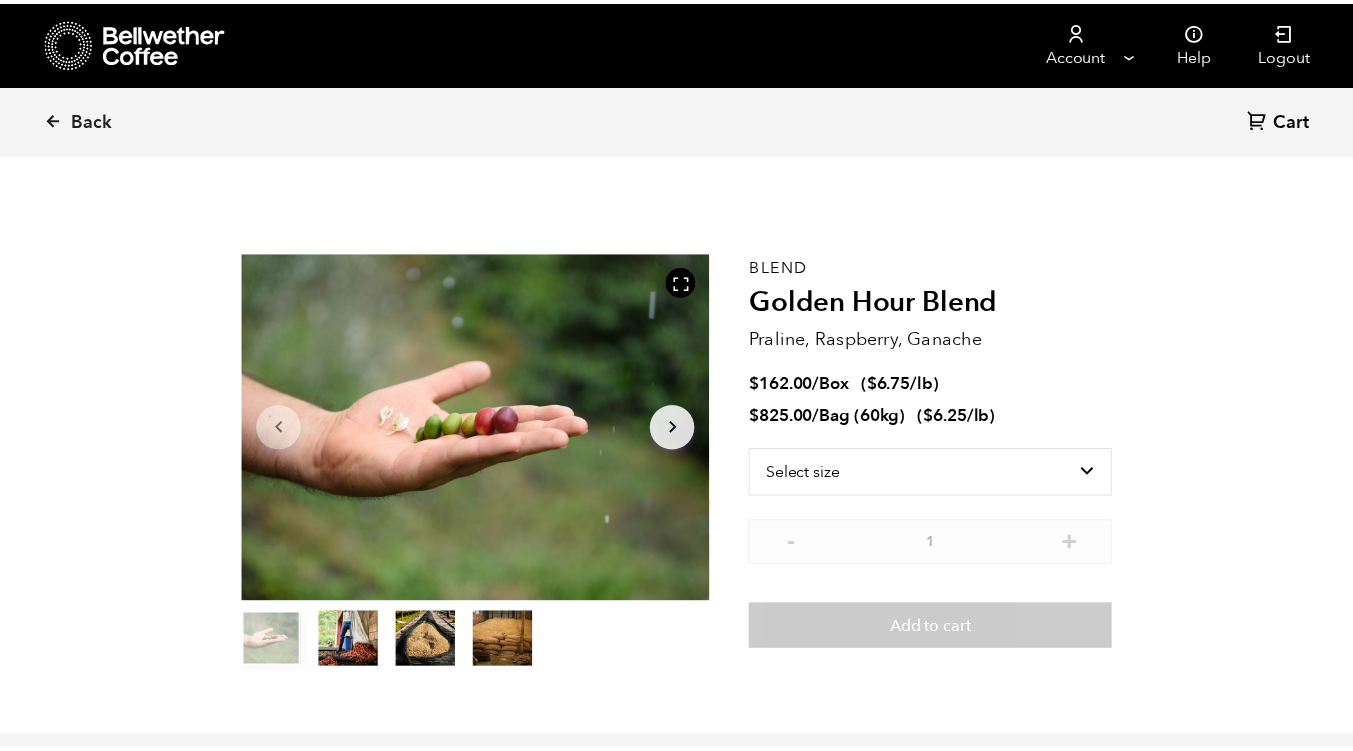 scroll, scrollTop: 0, scrollLeft: 0, axis: both 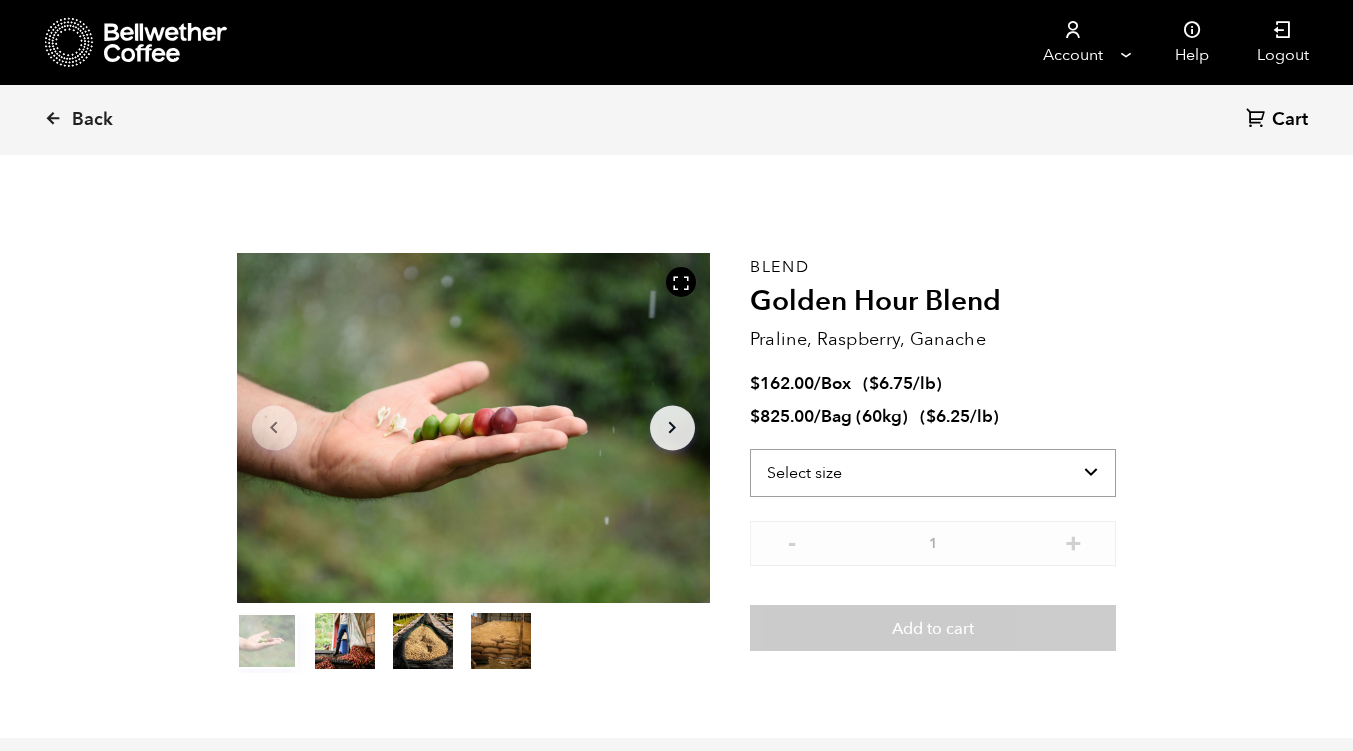 click on "Select size   Bag (60kg) (132 lbs) Box (24 lbs)" at bounding box center [933, 473] 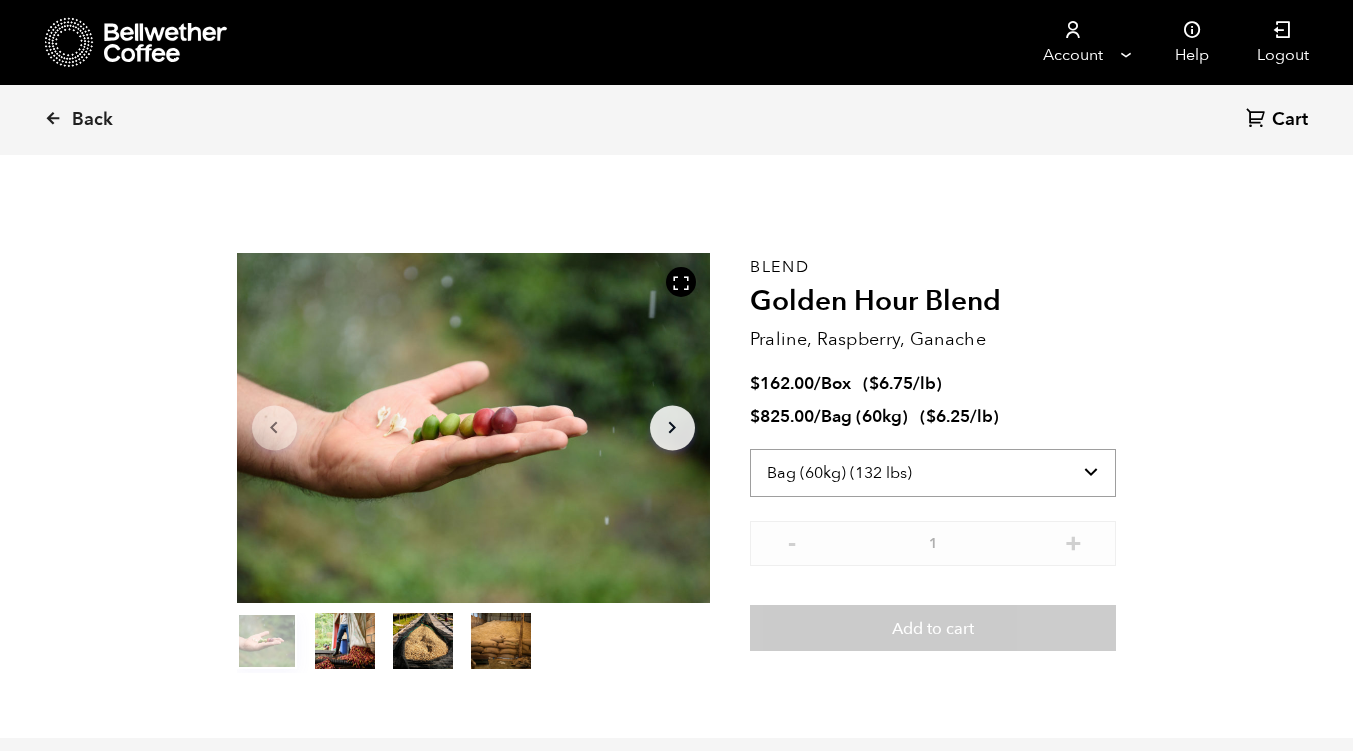 click on "Select size   Bag (60kg) (132 lbs) Box (24 lbs)" at bounding box center [933, 473] 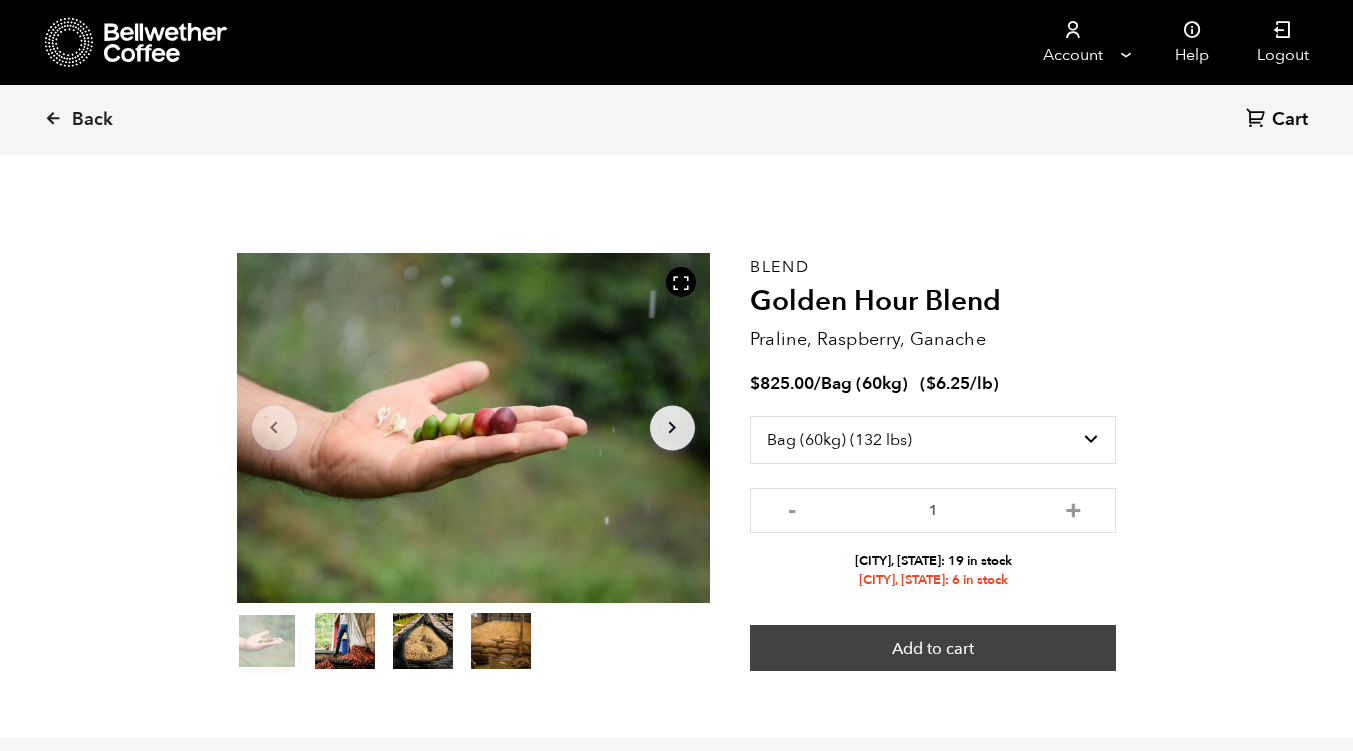 click on "Add to cart" at bounding box center (933, 648) 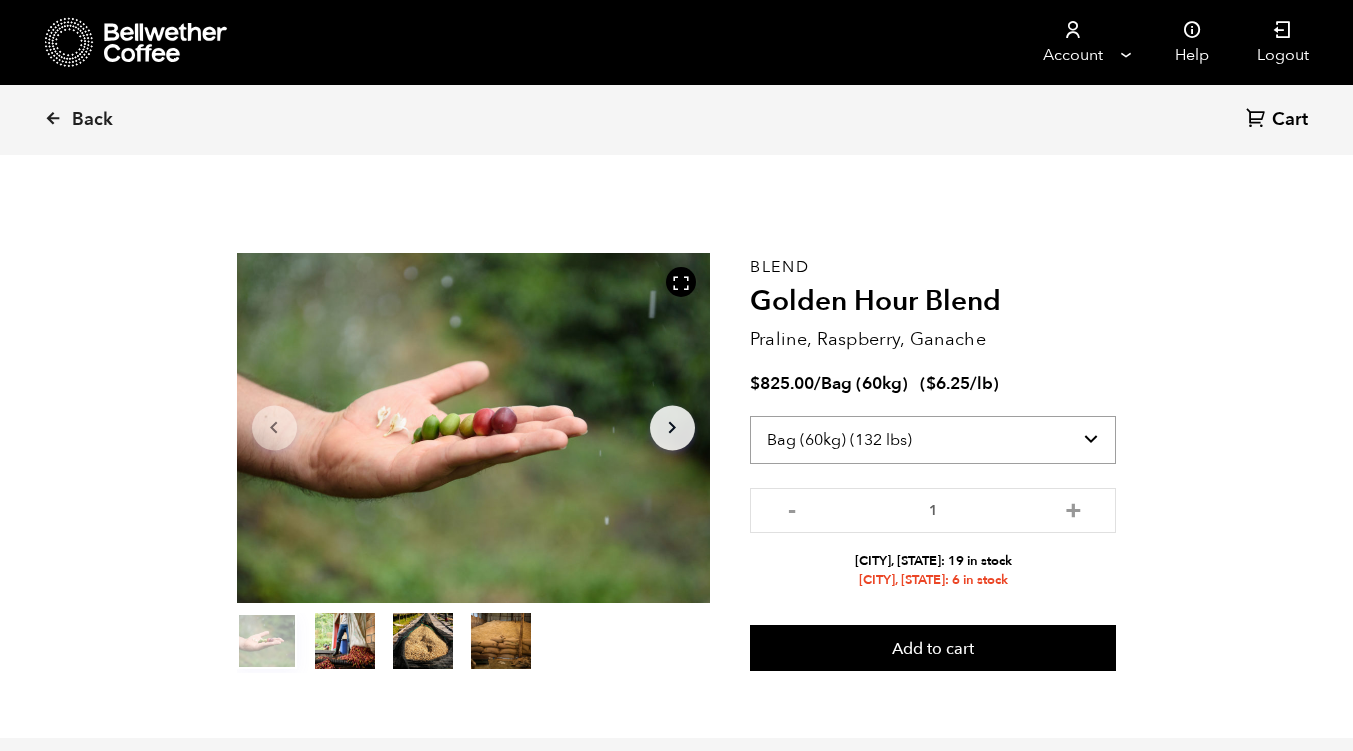 click on "Select size   Bag (60kg) (132 lbs) Box (24 lbs)" at bounding box center (933, 440) 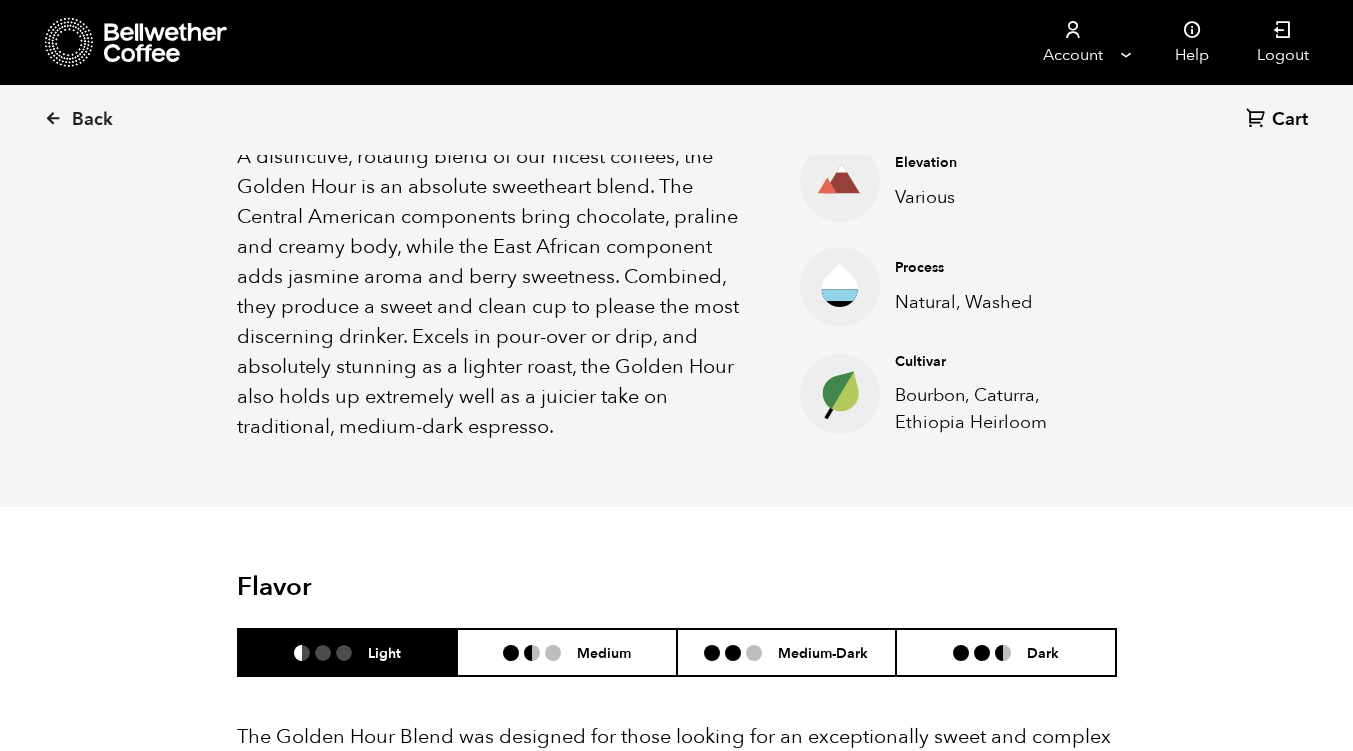scroll, scrollTop: 702, scrollLeft: 0, axis: vertical 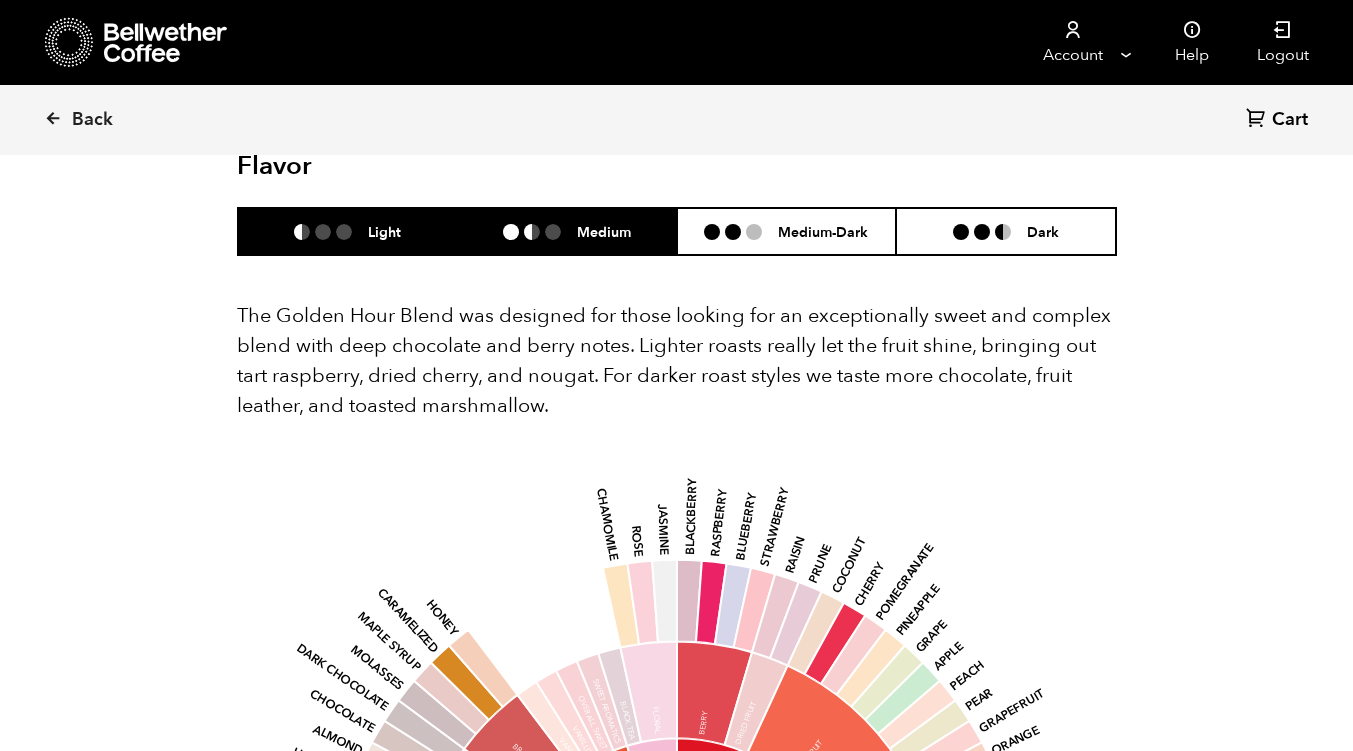 click on "Medium" at bounding box center (567, 231) 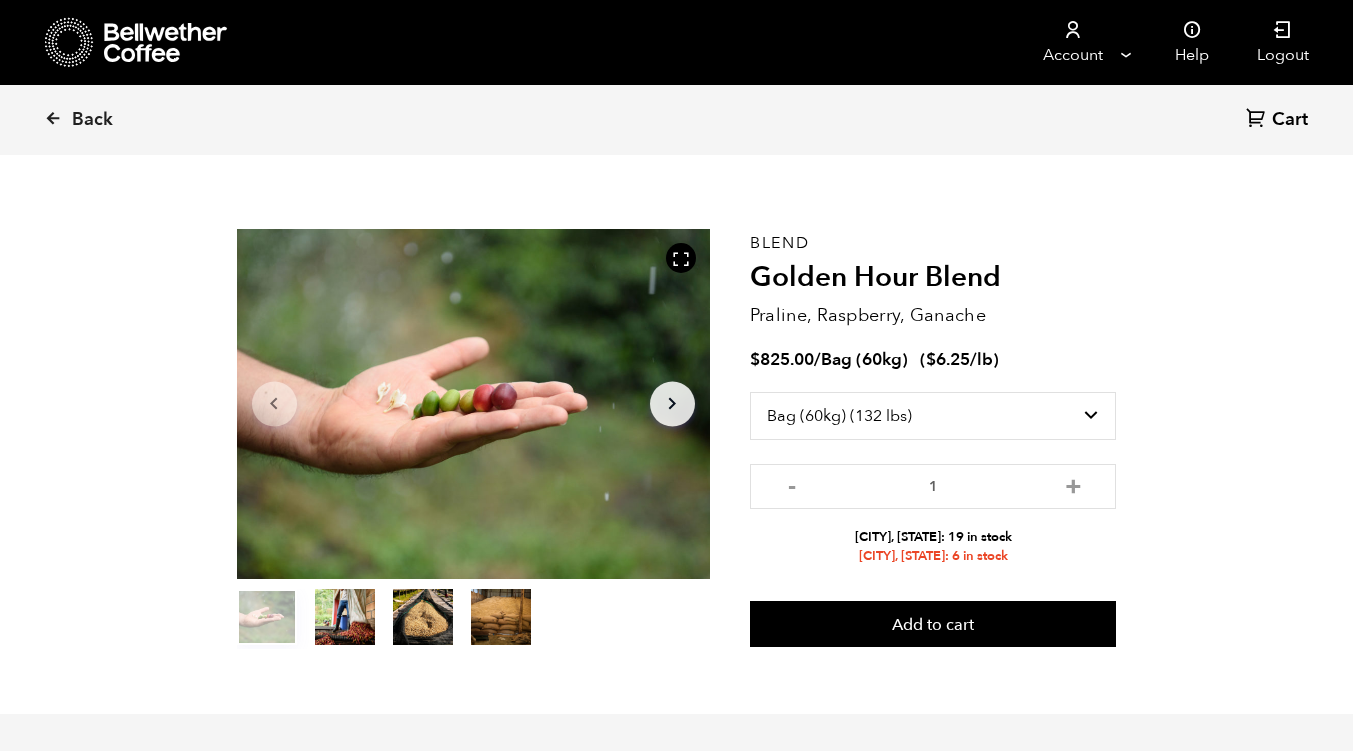 scroll, scrollTop: 0, scrollLeft: 0, axis: both 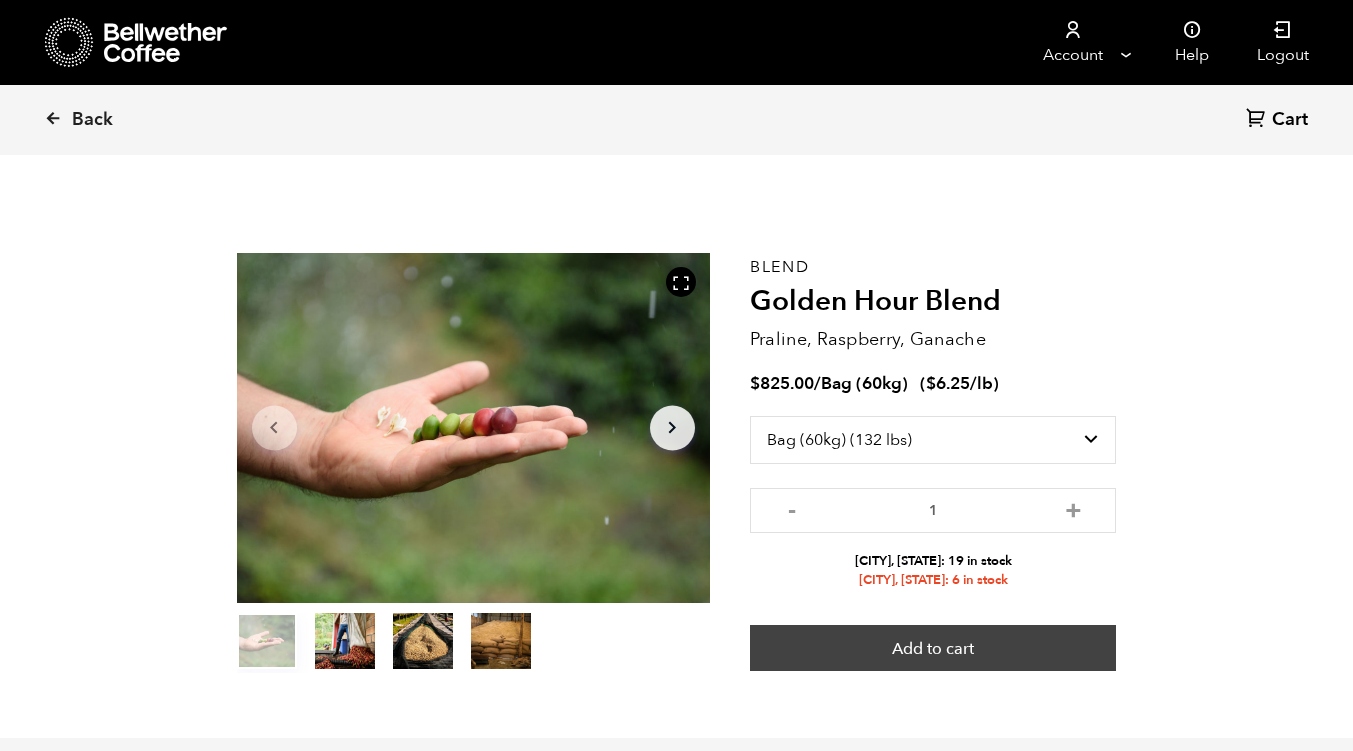 click on "Add to cart" at bounding box center (933, 648) 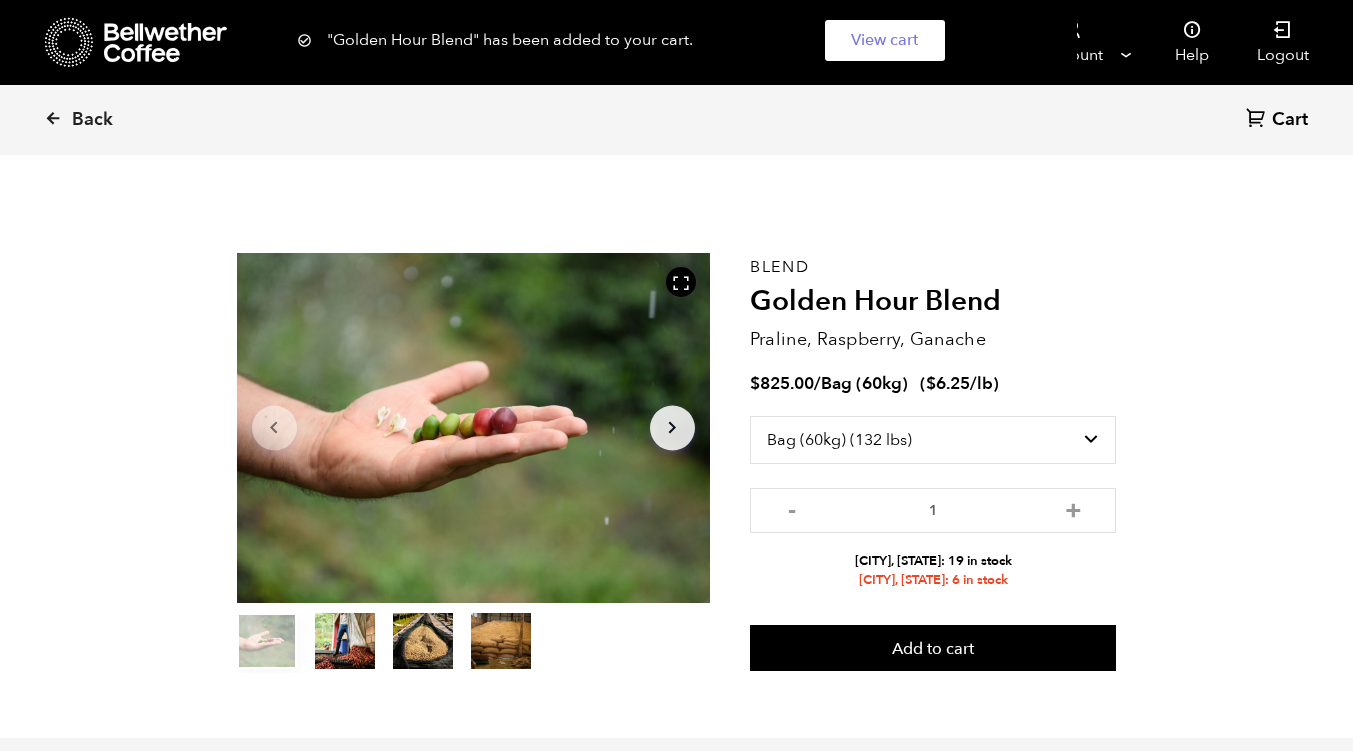 click on ""Golden Hour Blend" has been added to your cart.  View cart" at bounding box center (677, 40) 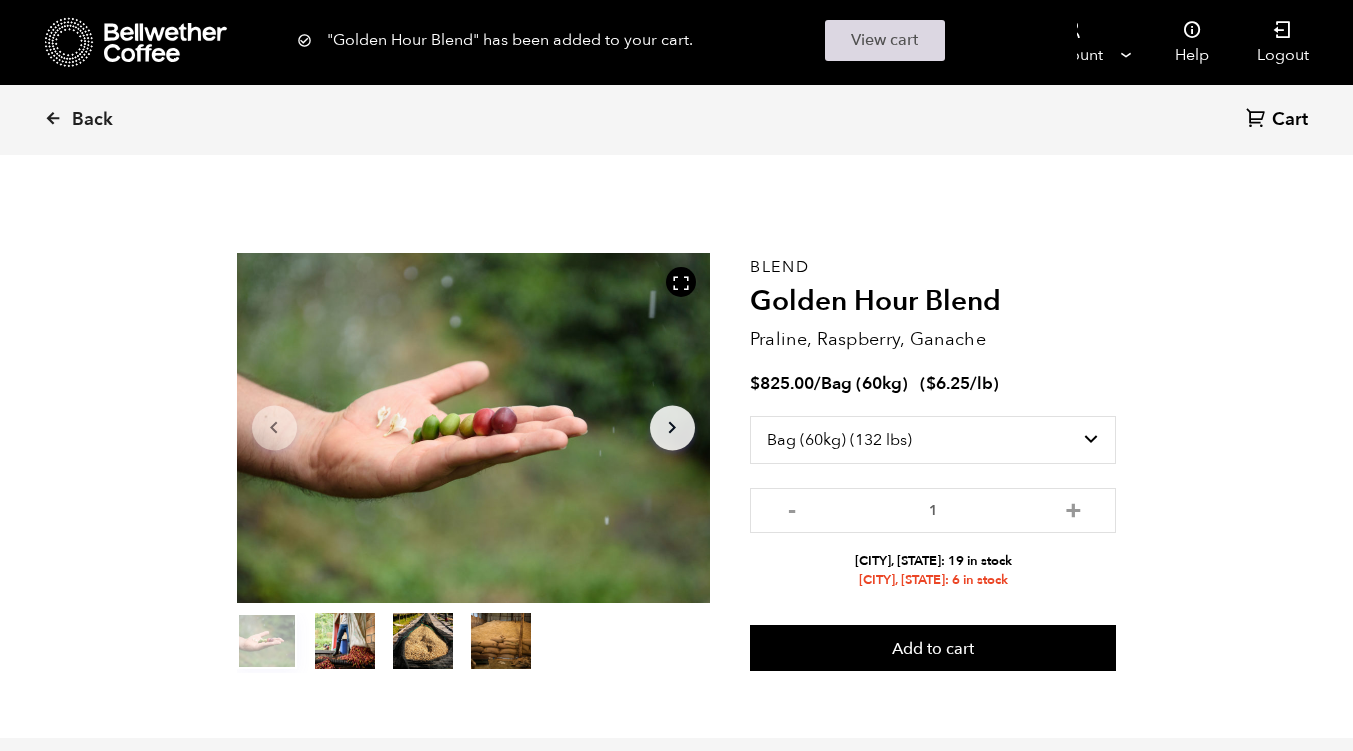 click on "View cart" at bounding box center (885, 40) 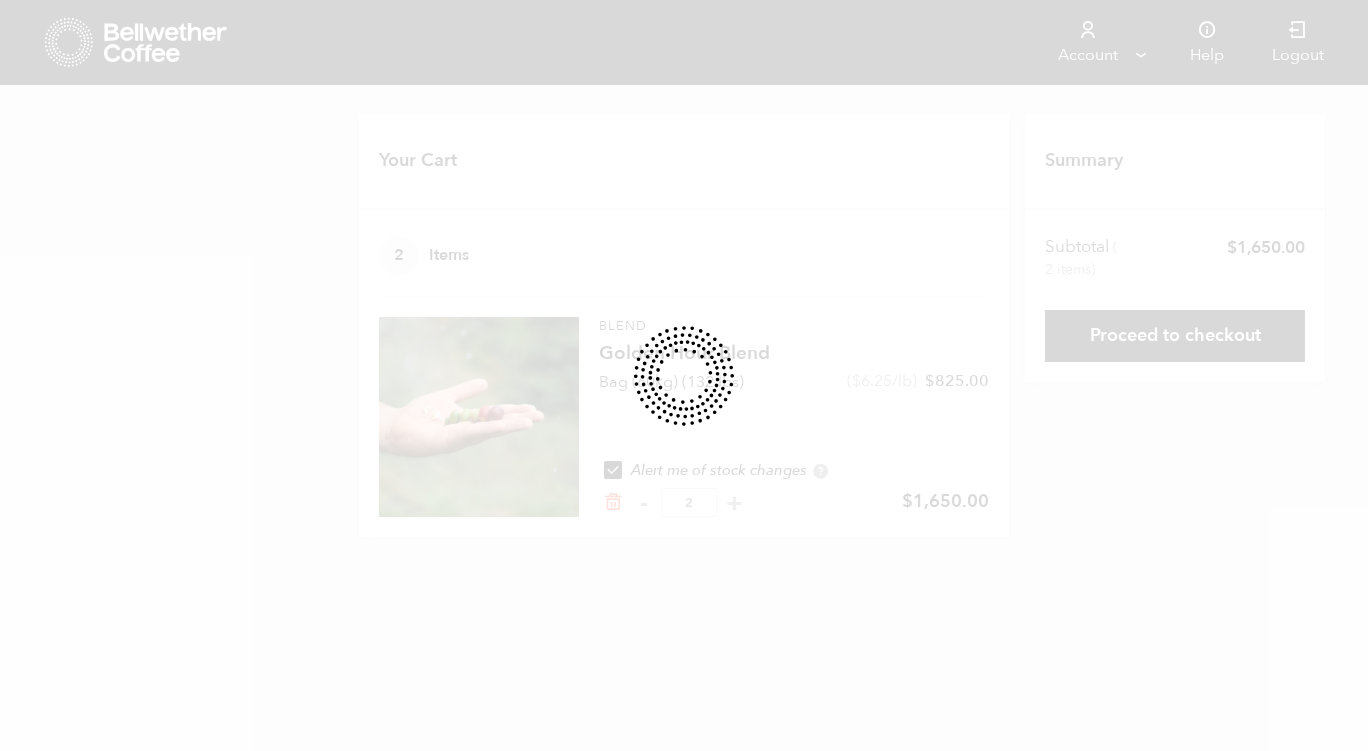 scroll, scrollTop: 0, scrollLeft: 0, axis: both 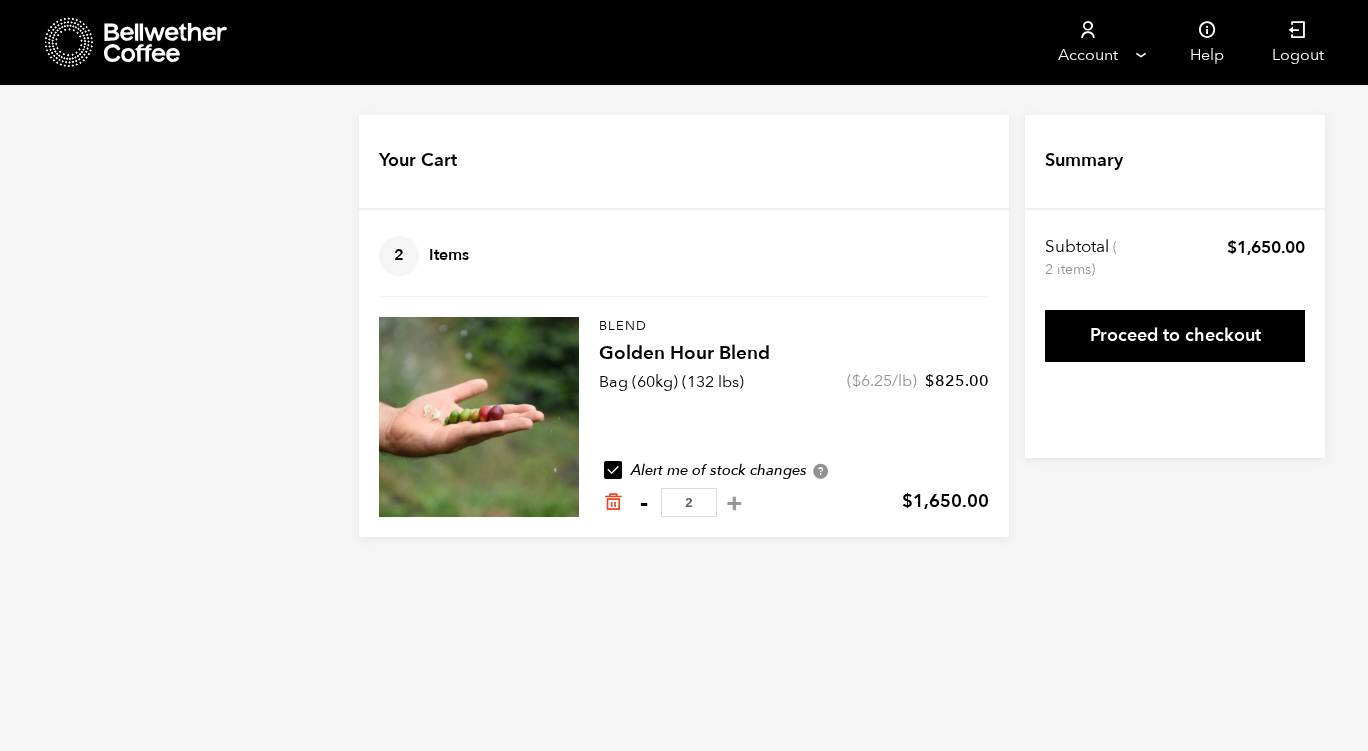 click on "-" at bounding box center [643, 503] 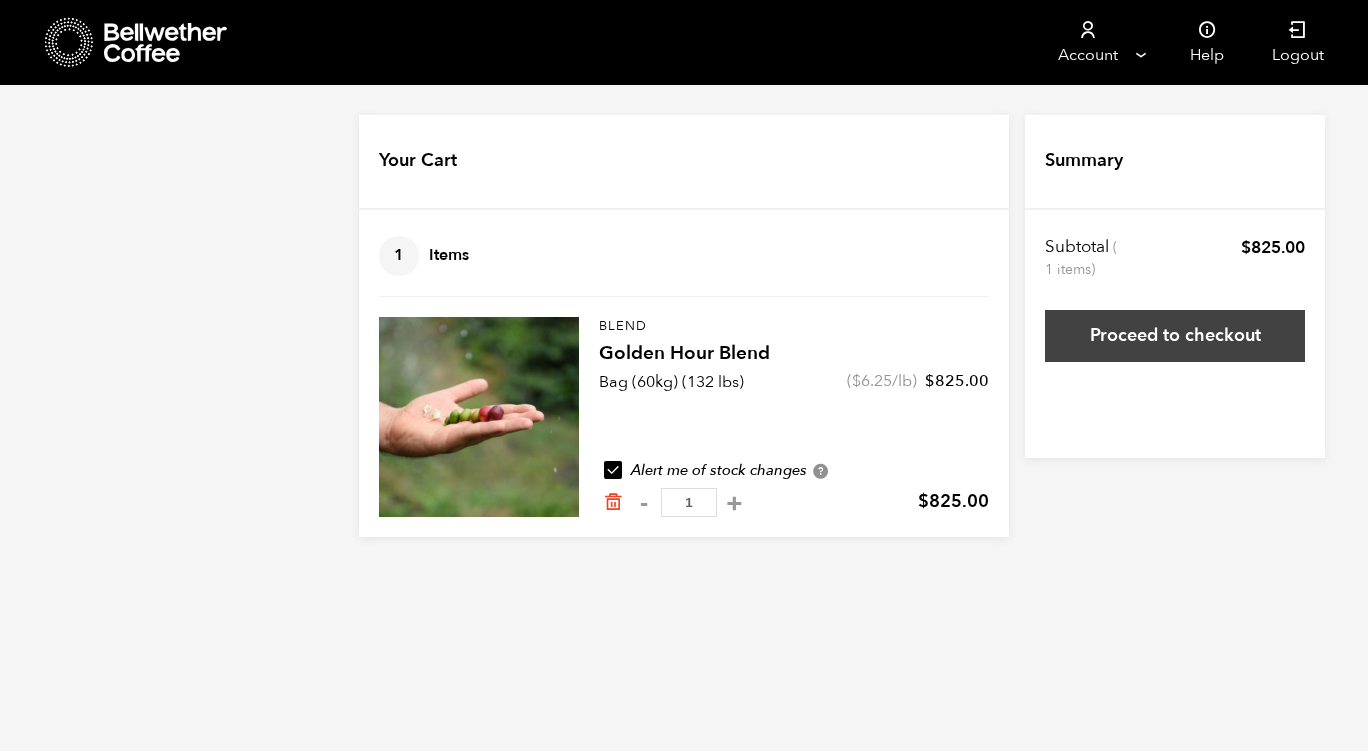 click on "Proceed to checkout" at bounding box center [1175, 336] 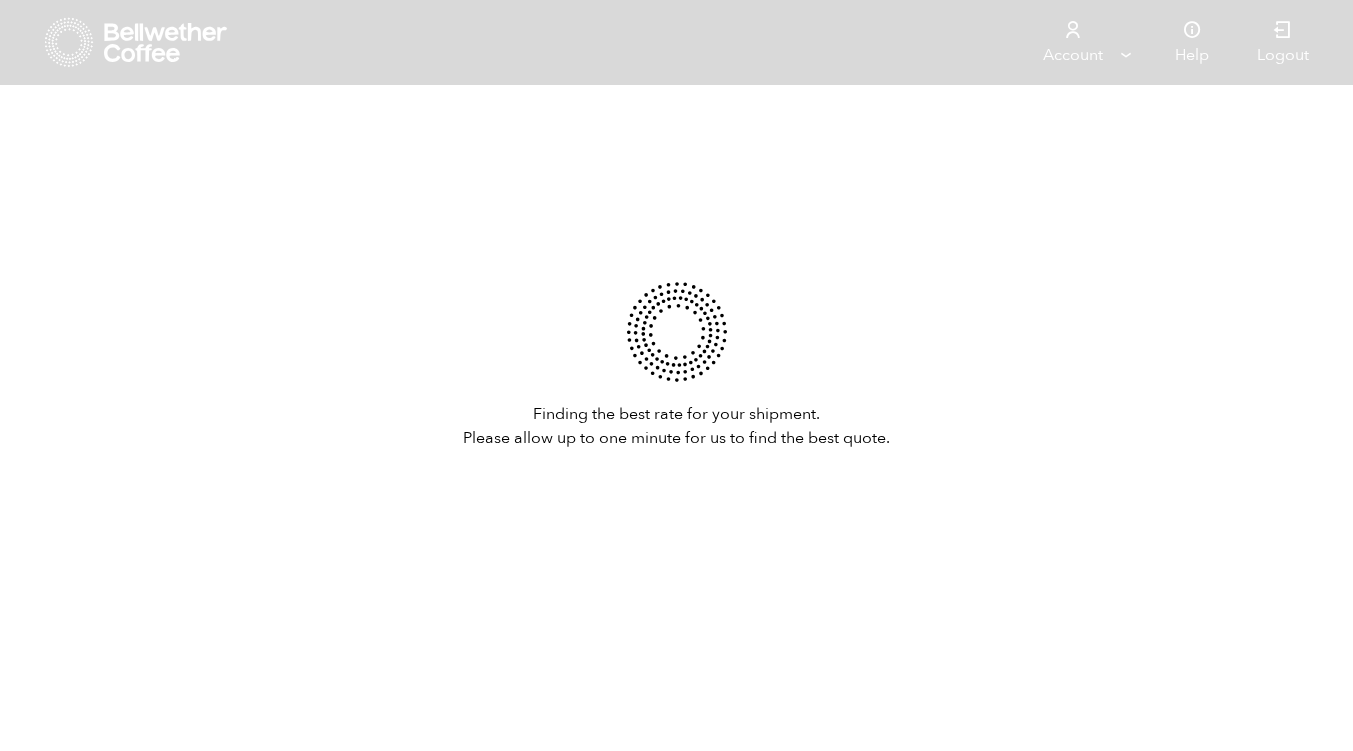 scroll, scrollTop: 0, scrollLeft: 0, axis: both 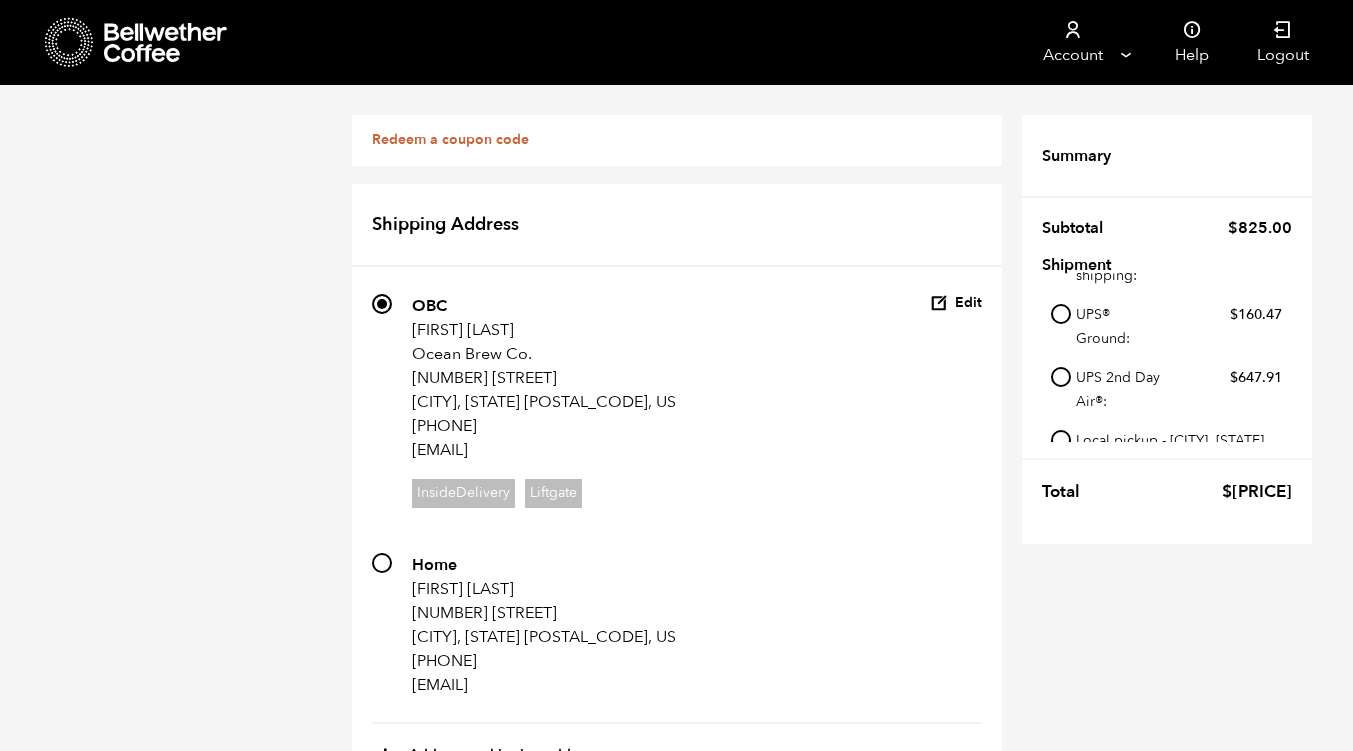 click on "Local pickup - [CITY], [STATE]" at bounding box center [1061, 440] 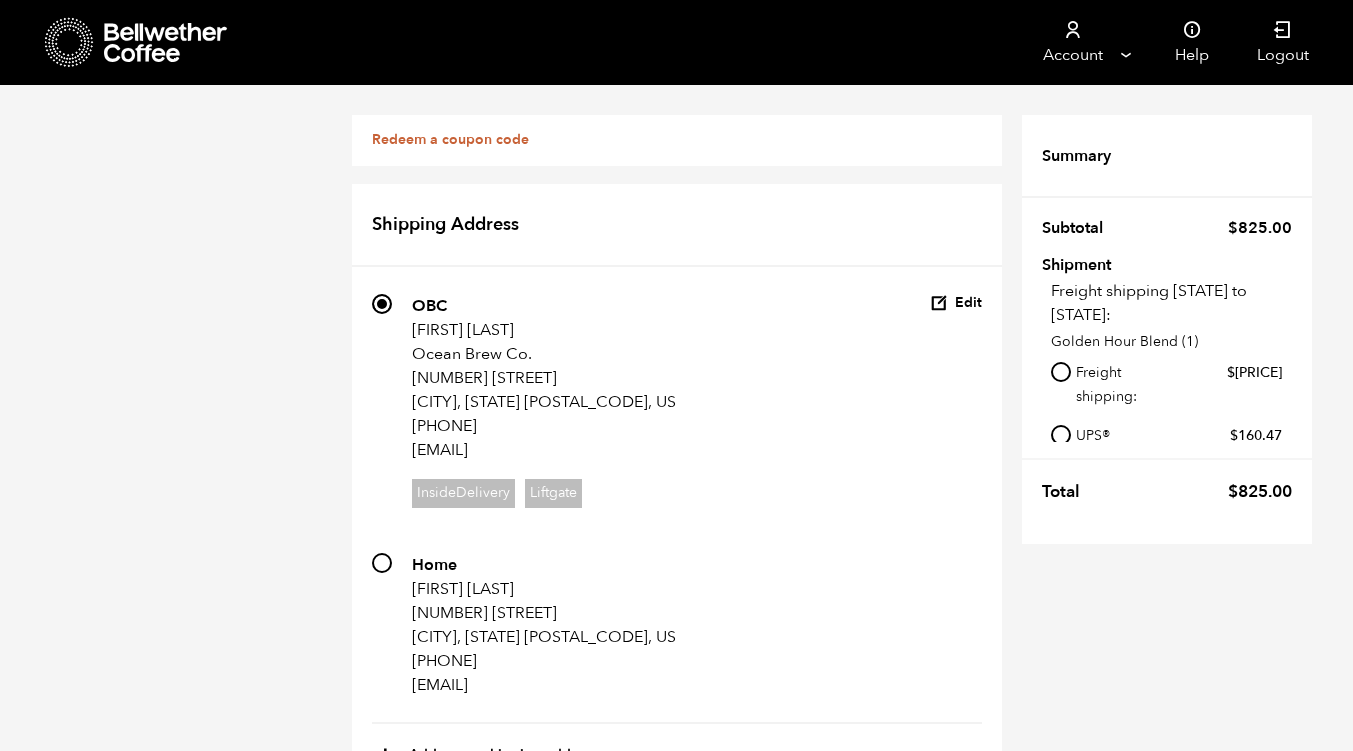 scroll, scrollTop: 121, scrollLeft: 0, axis: vertical 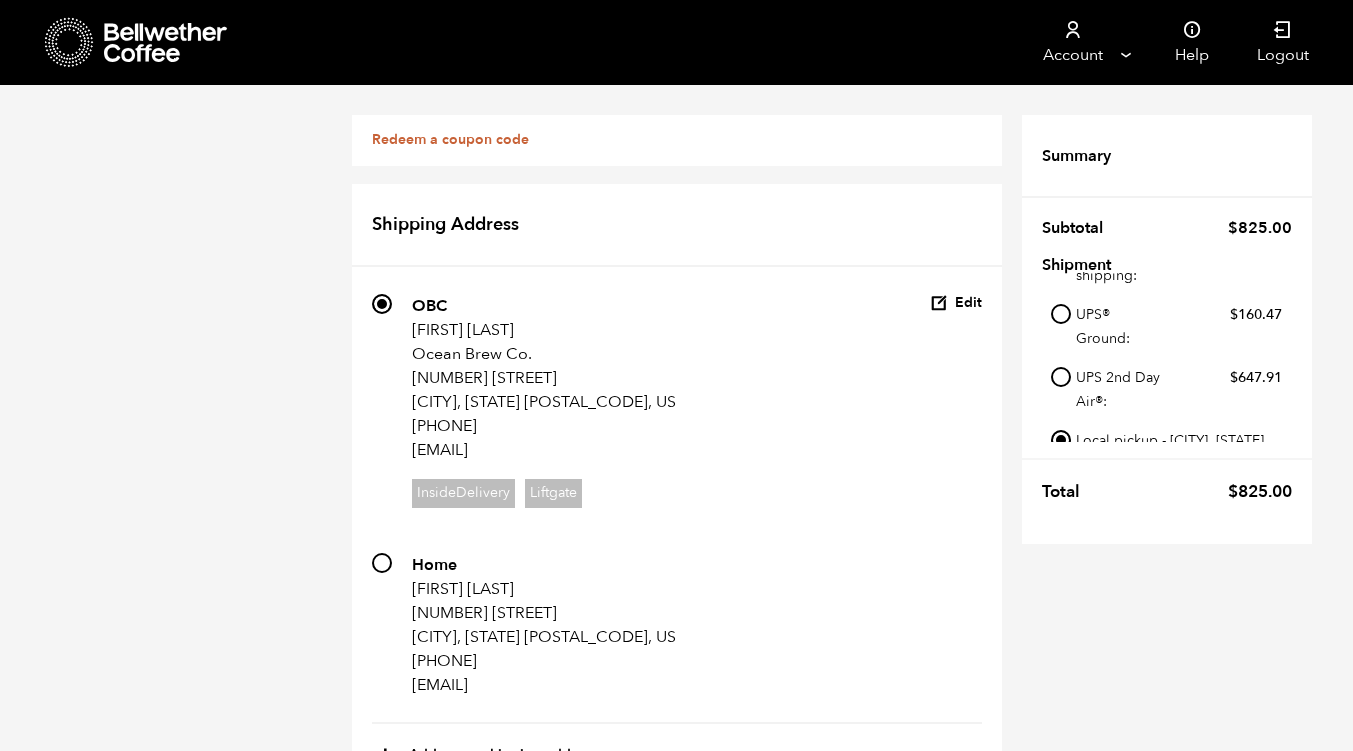 click on "[NUMBER]       [COMPANY]   [FIRST] [LAST]   [COMPANY]       [NUMBER] [STREET]   [CITY], [STATE] [POSTAL_CODE]   [PHONE]   [EMAIL]     Incomplete address" at bounding box center [510, 1643] 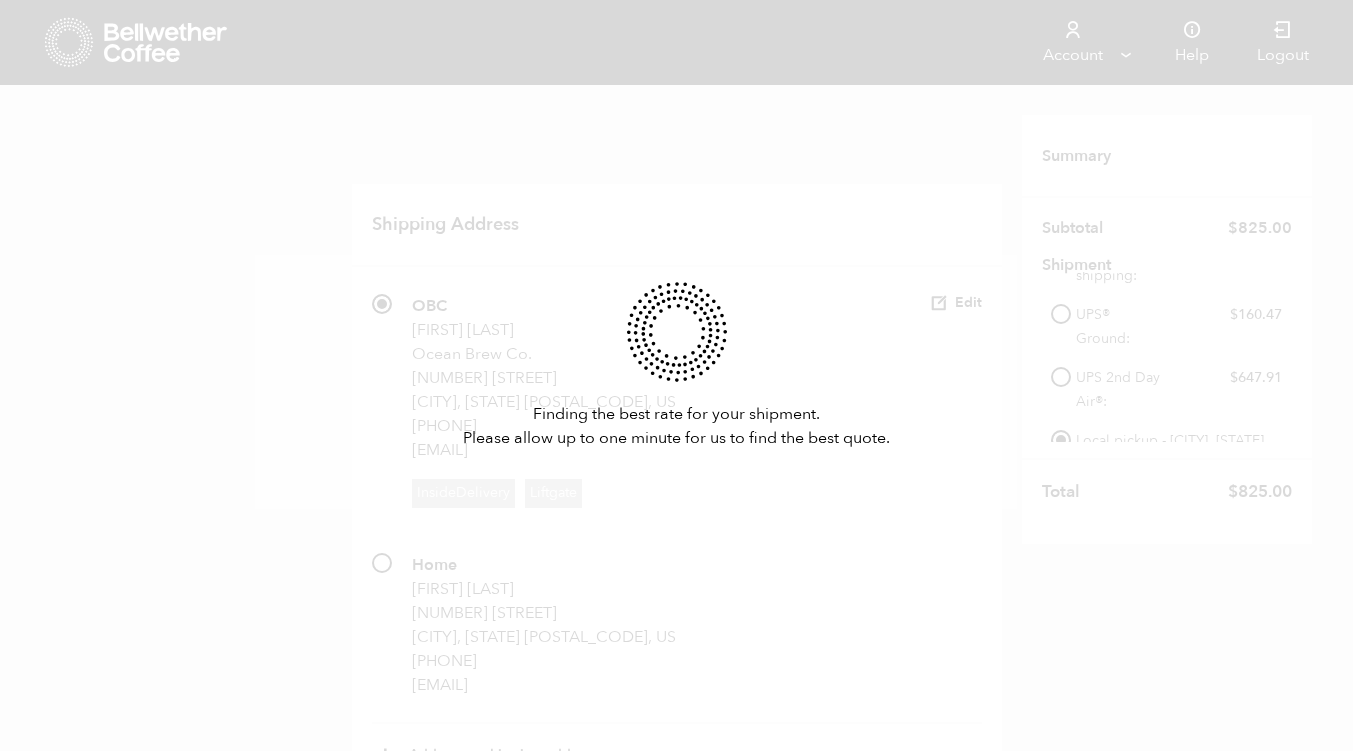 scroll, scrollTop: 0, scrollLeft: 0, axis: both 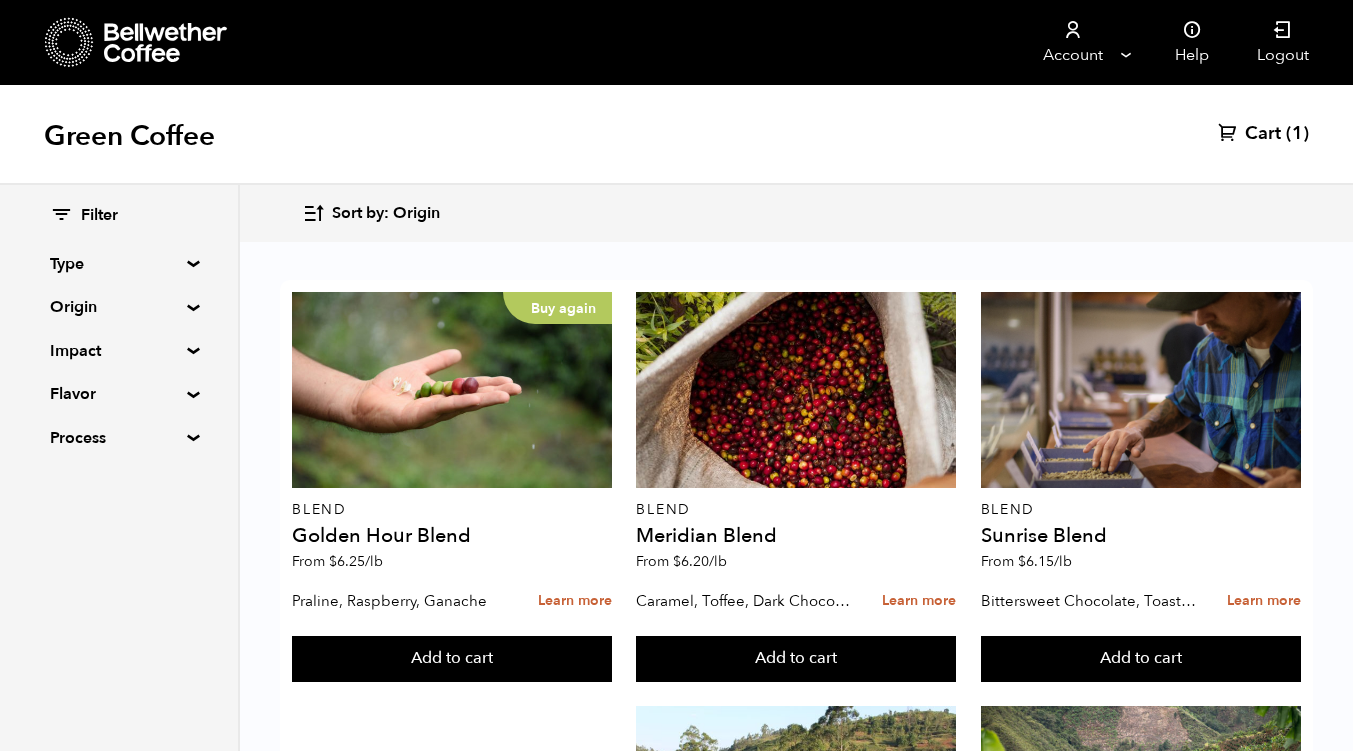 click on "Cart" at bounding box center (1263, 134) 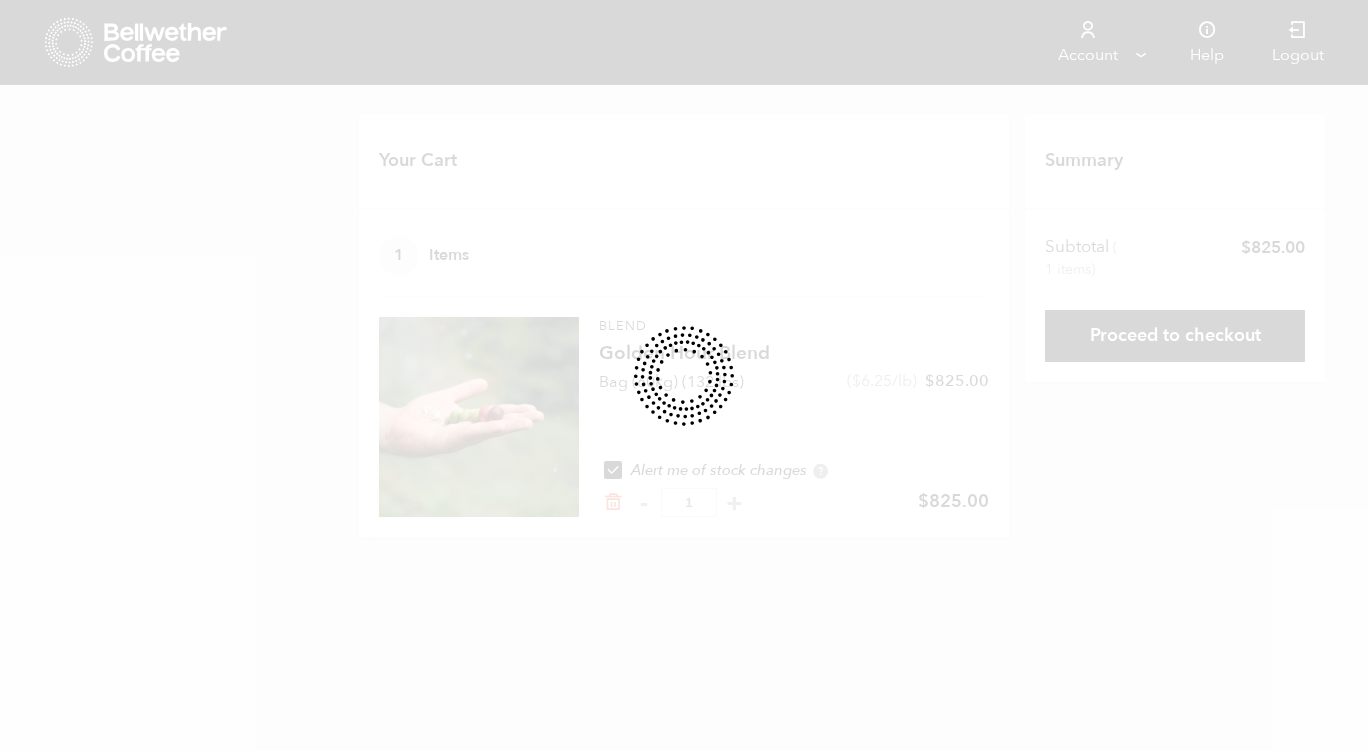 scroll, scrollTop: 0, scrollLeft: 0, axis: both 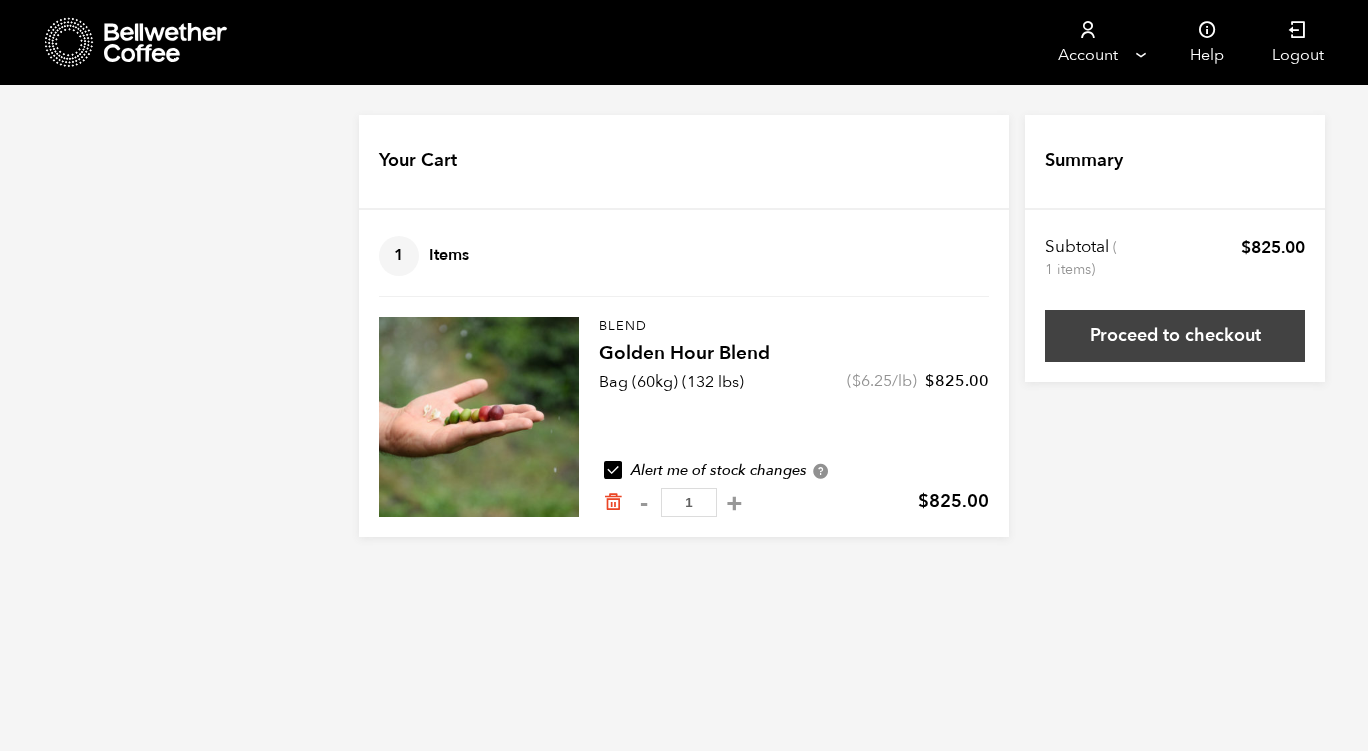 click on "Proceed to checkout" at bounding box center [1175, 336] 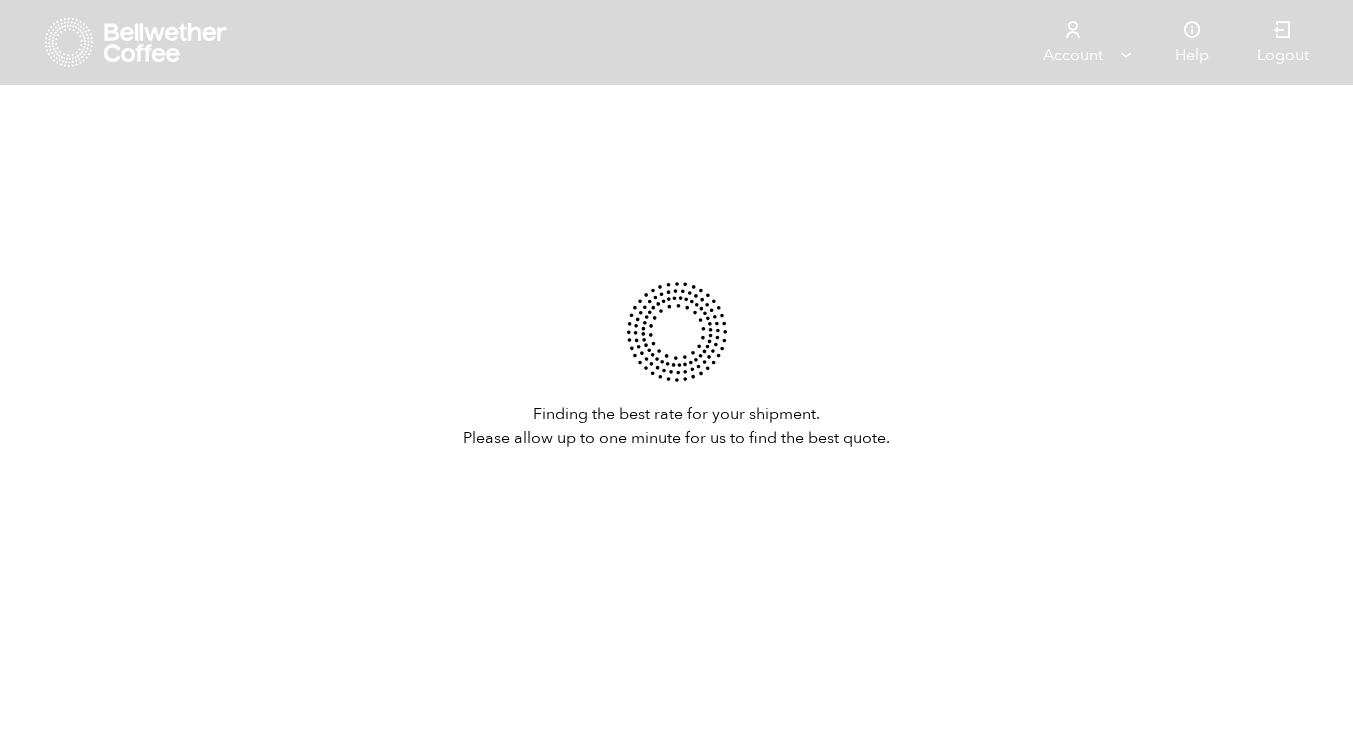 scroll, scrollTop: 0, scrollLeft: 0, axis: both 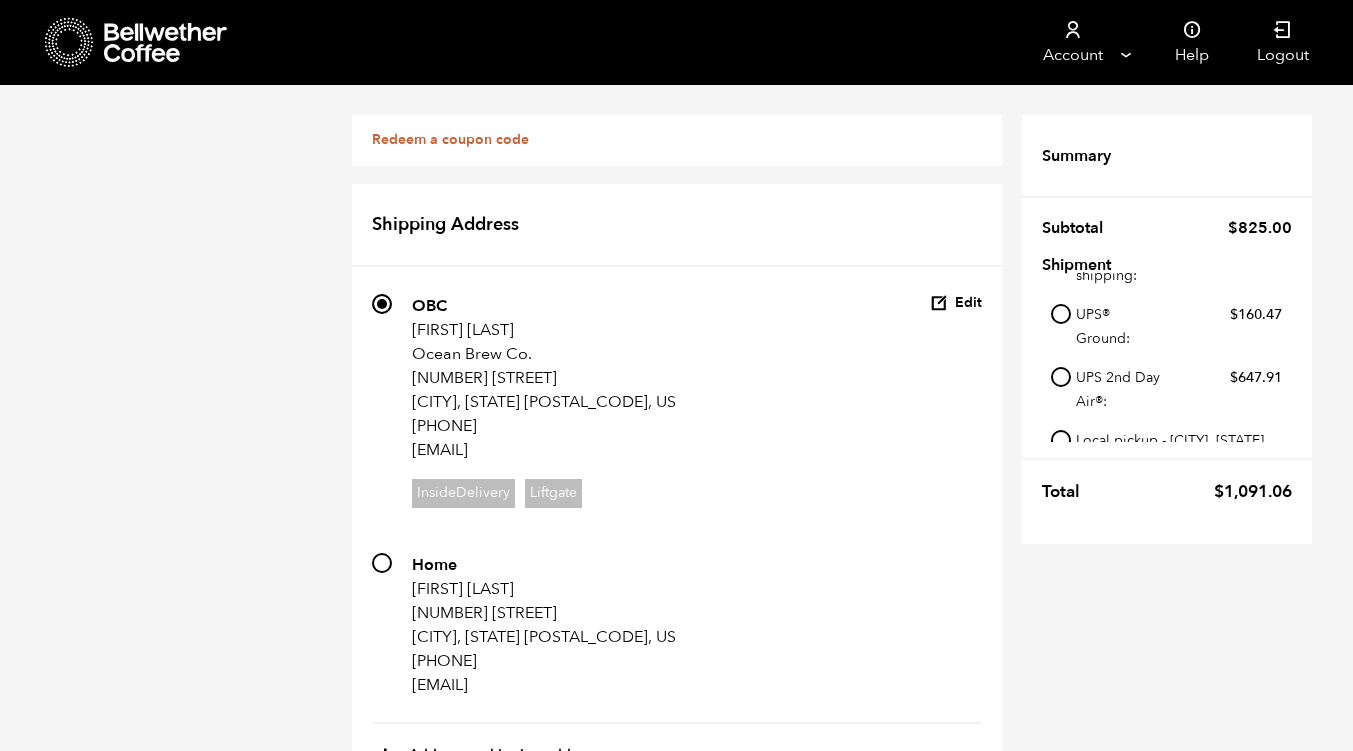 click on "Local pickup - [CITY], [STATE]" at bounding box center [1061, 440] 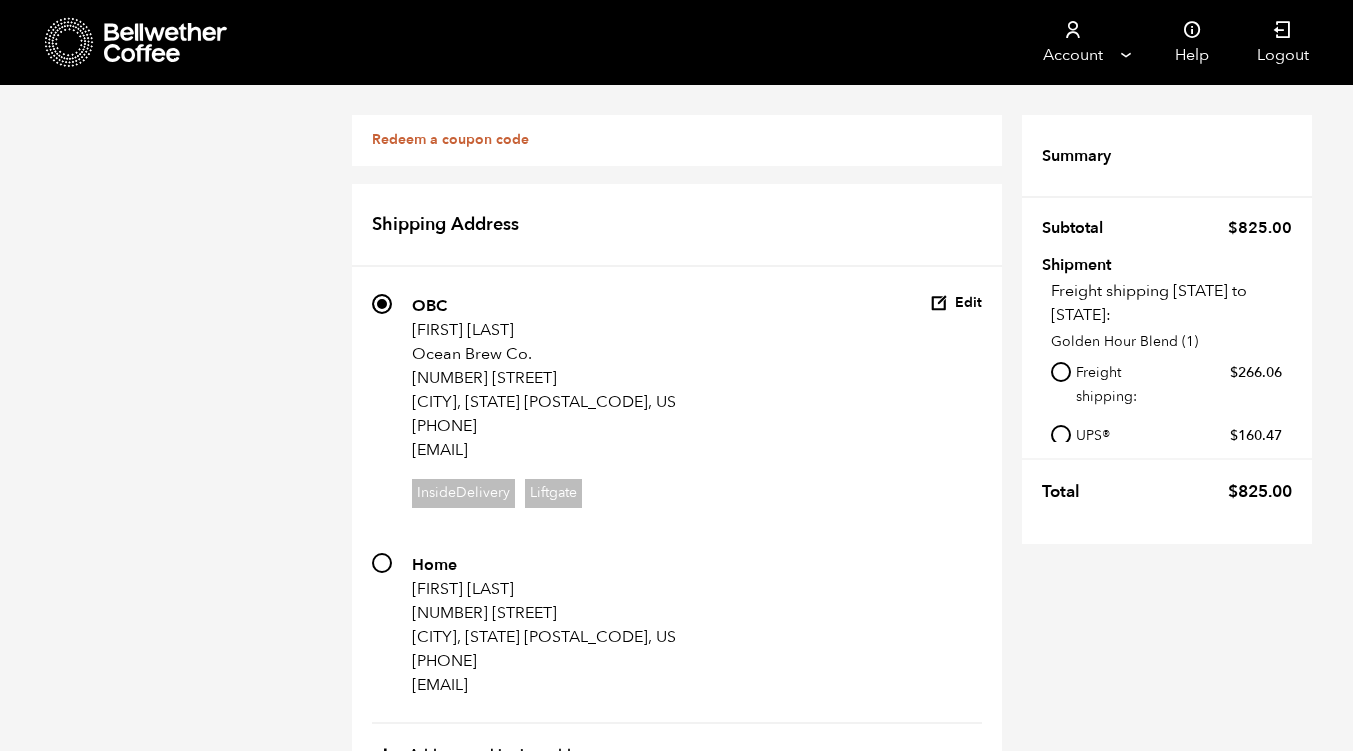 scroll, scrollTop: 121, scrollLeft: 0, axis: vertical 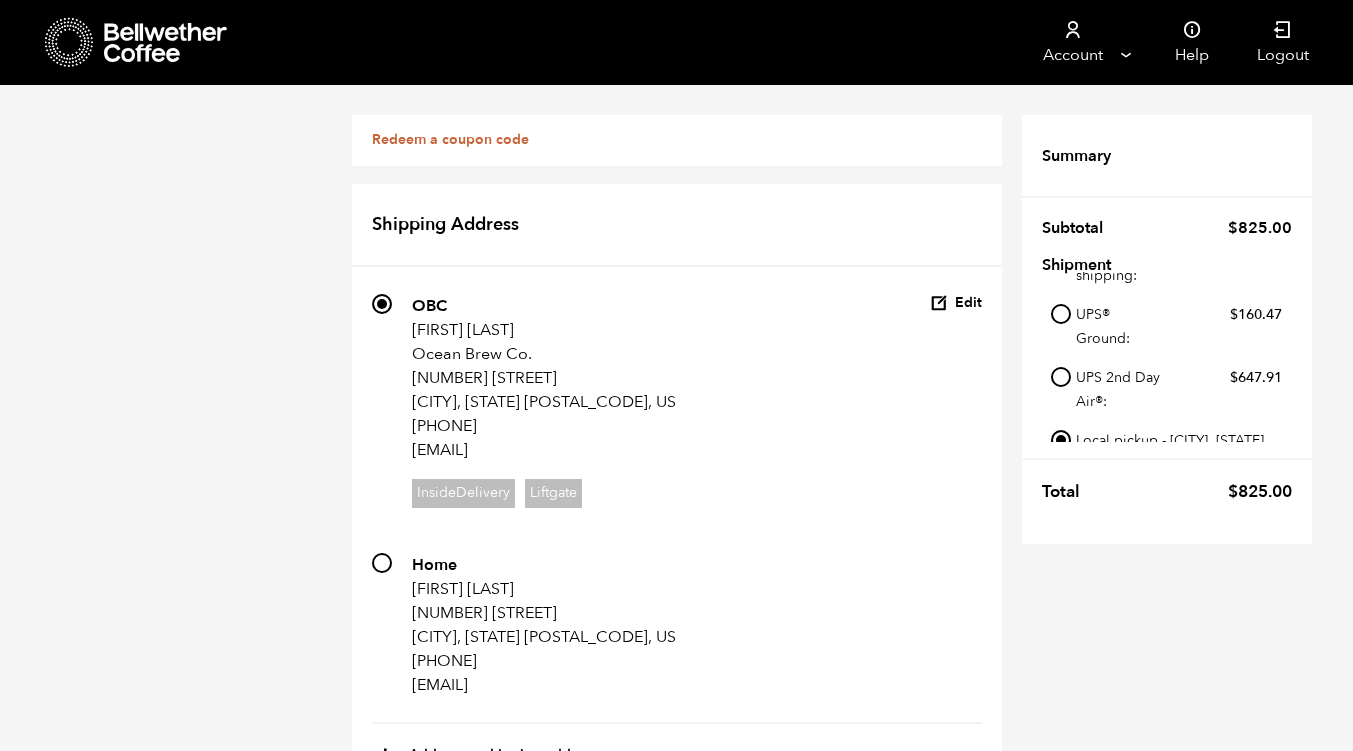click on "Same as shipping address     [NUMBER]         [FIRST] [LAST]         [NUMBER] [STREET]       [CITY], [STATE] [POSTAL_CODE], US   [PHONE]   [EMAIL]
Edit
[NUMBER]       [FIRST] [LAST]   [COMPANY]       [NUMBER] [STREET]       [CITY], [STATE] [POSTAL_CODE], US   [PHONE]   [EMAIL]           [NUMBER]       [BRAND] [CARD_TYPE]   [FIRST] [LAST]         [NUMBER] [STREET]       [CITY], [STATE] [POSTAL_CODE], US   [PHONE]   [EMAIL]           [NUMBER]       [COMPANY]   [FIRST] [LAST]   [COMPANY]       [NUMBER] [STREET]       [CITY], [STATE]   [PHONE]   [EMAIL]     Incomplete address" at bounding box center (677, 1343) 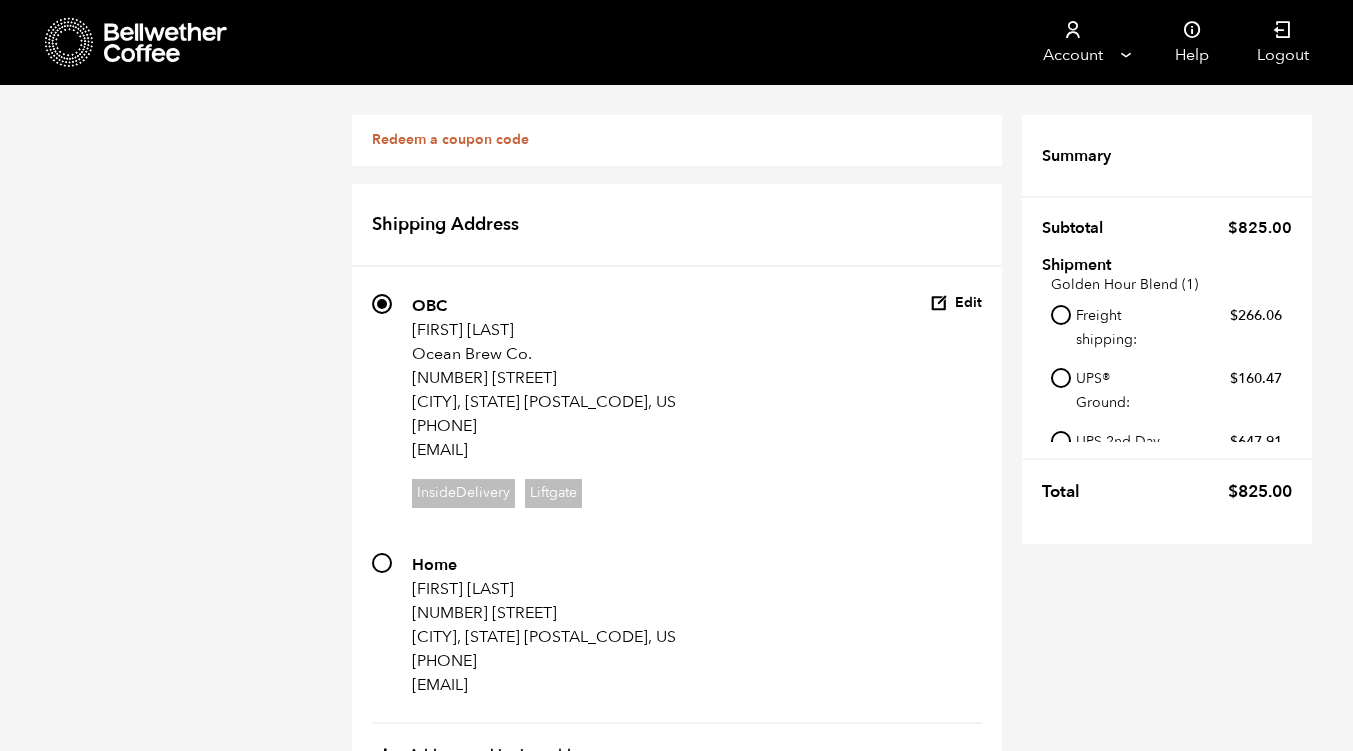 scroll, scrollTop: 0, scrollLeft: 0, axis: both 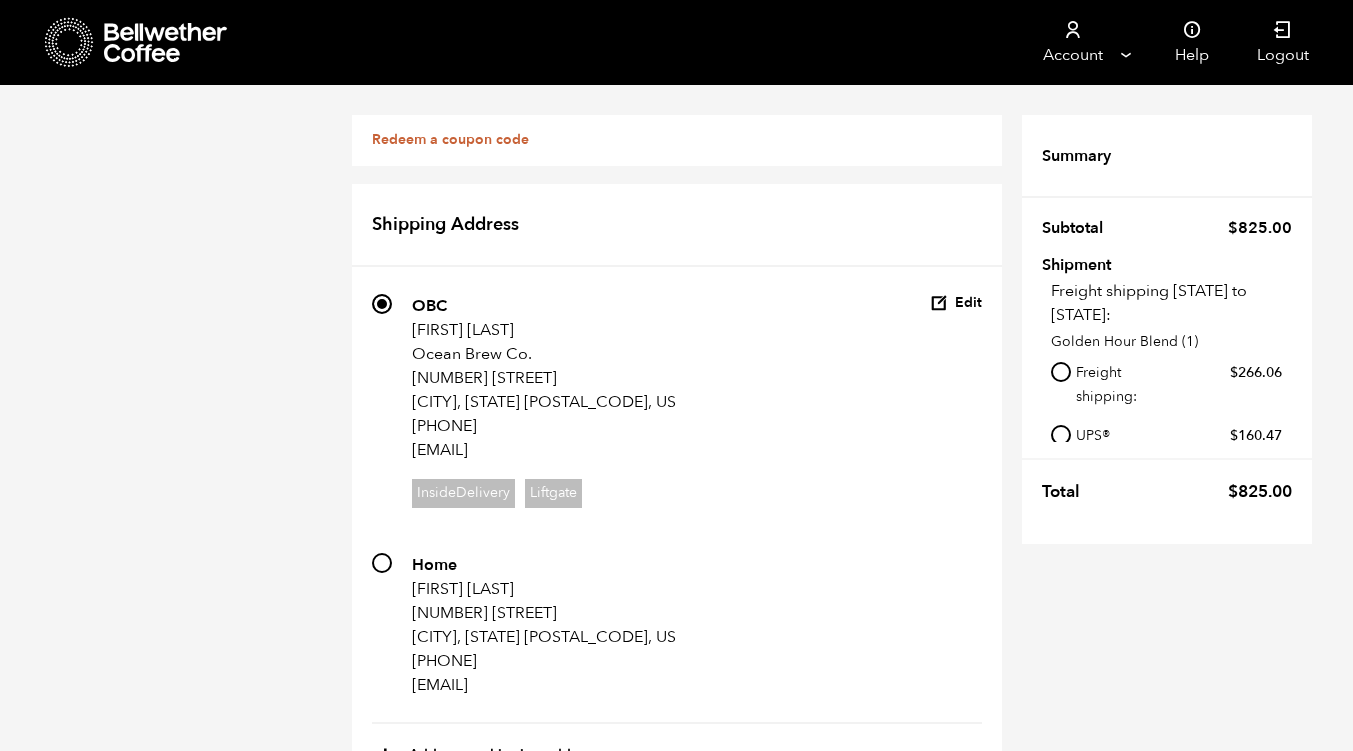 click on "Place order" at bounding box center (940, 2751) 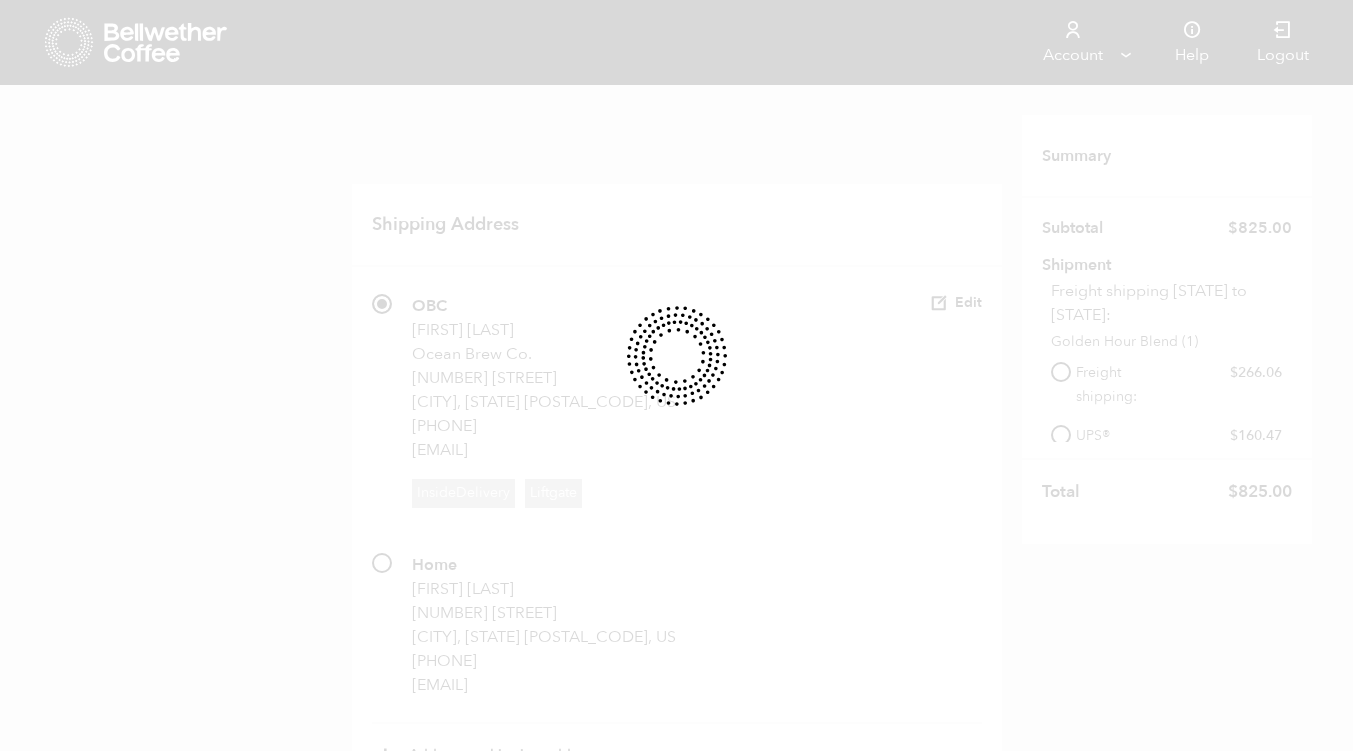 click at bounding box center [676, 375] 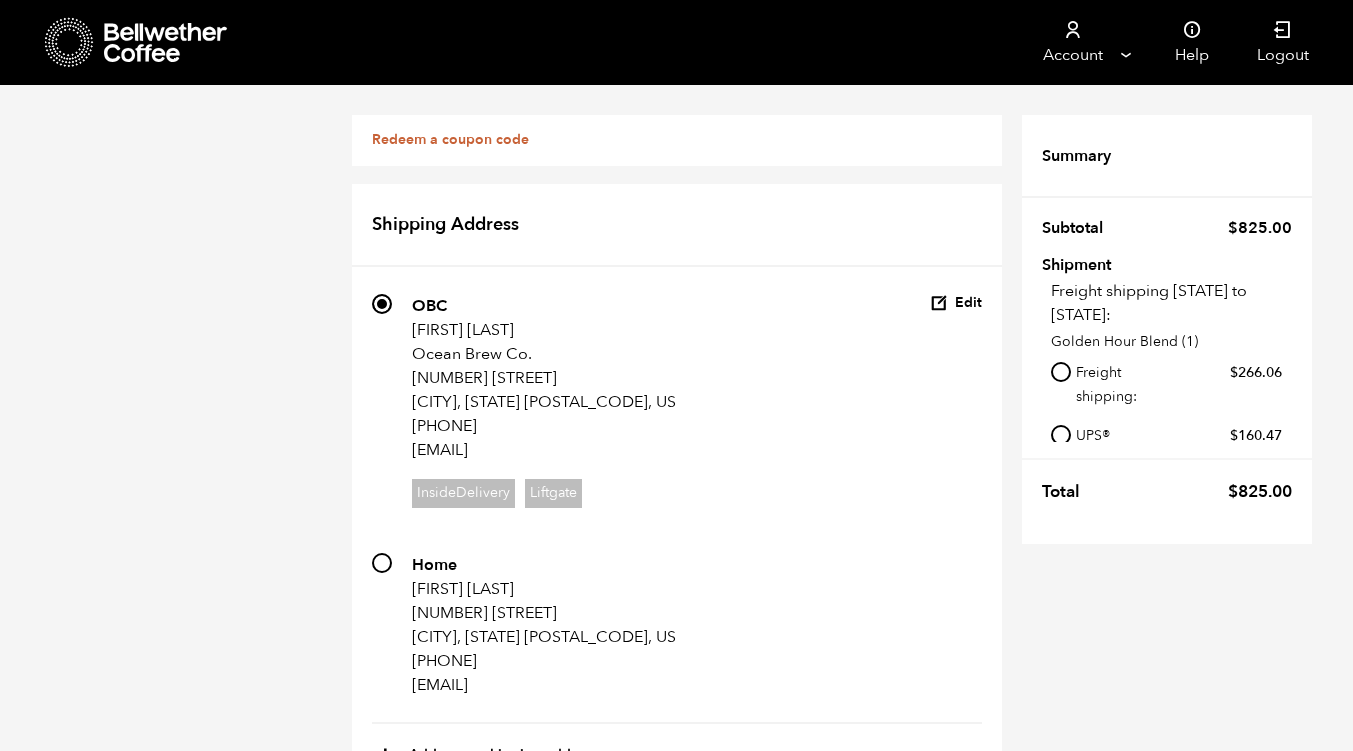 scroll, scrollTop: 2048, scrollLeft: 0, axis: vertical 